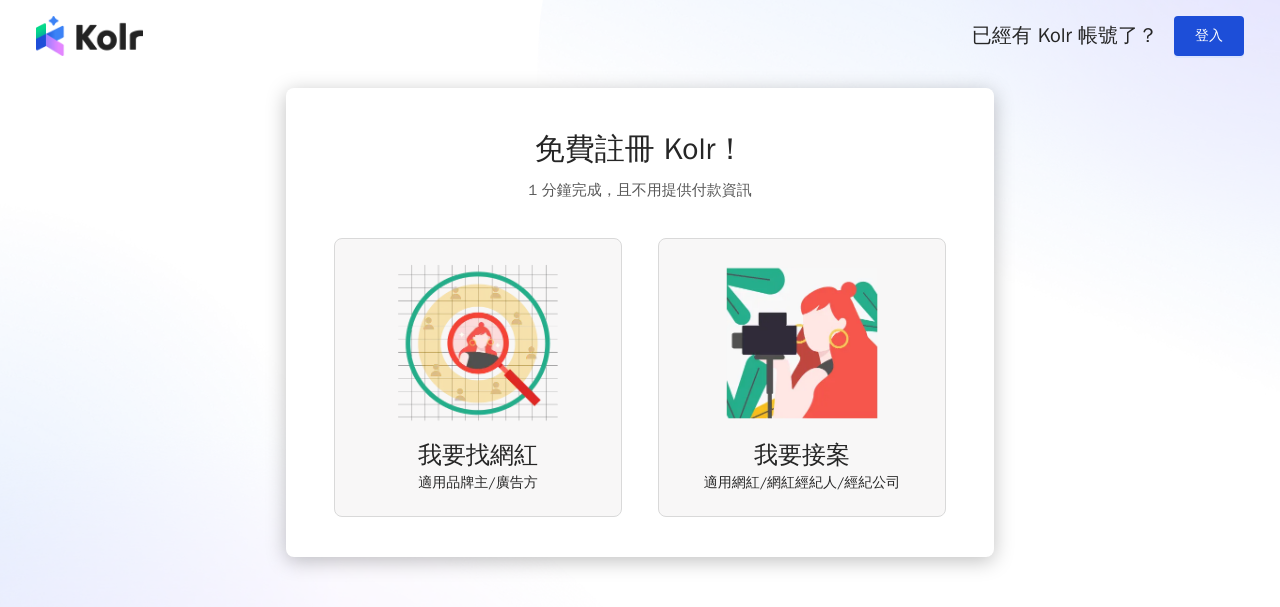 scroll, scrollTop: 0, scrollLeft: 0, axis: both 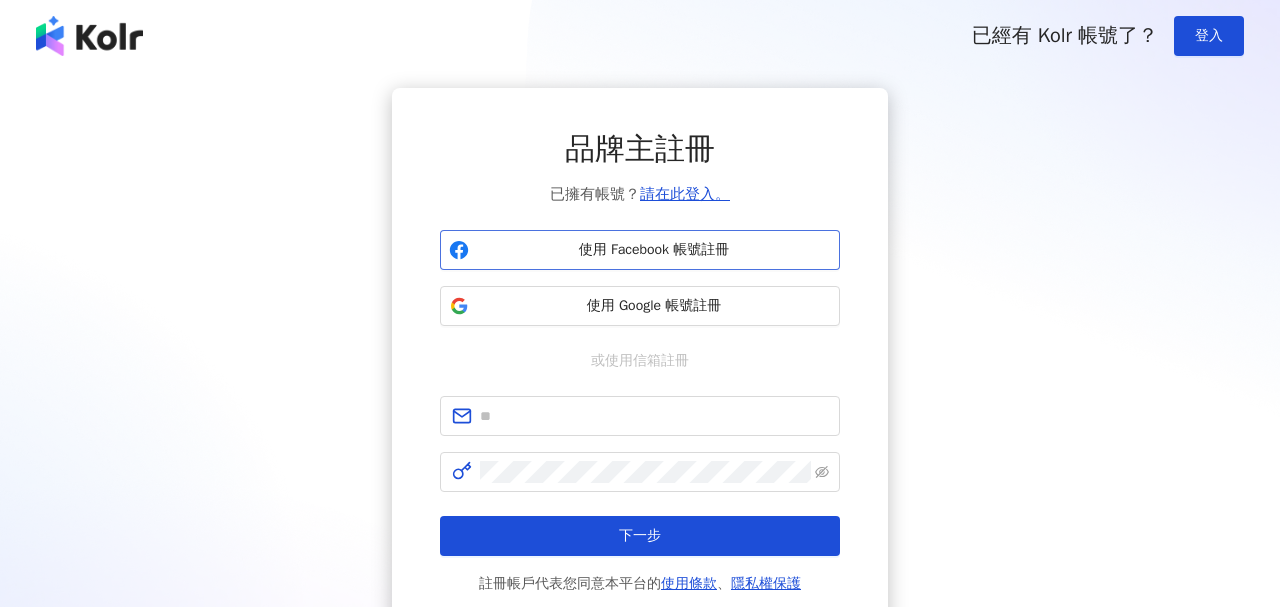 click on "使用 Facebook 帳號註冊" at bounding box center [640, 250] 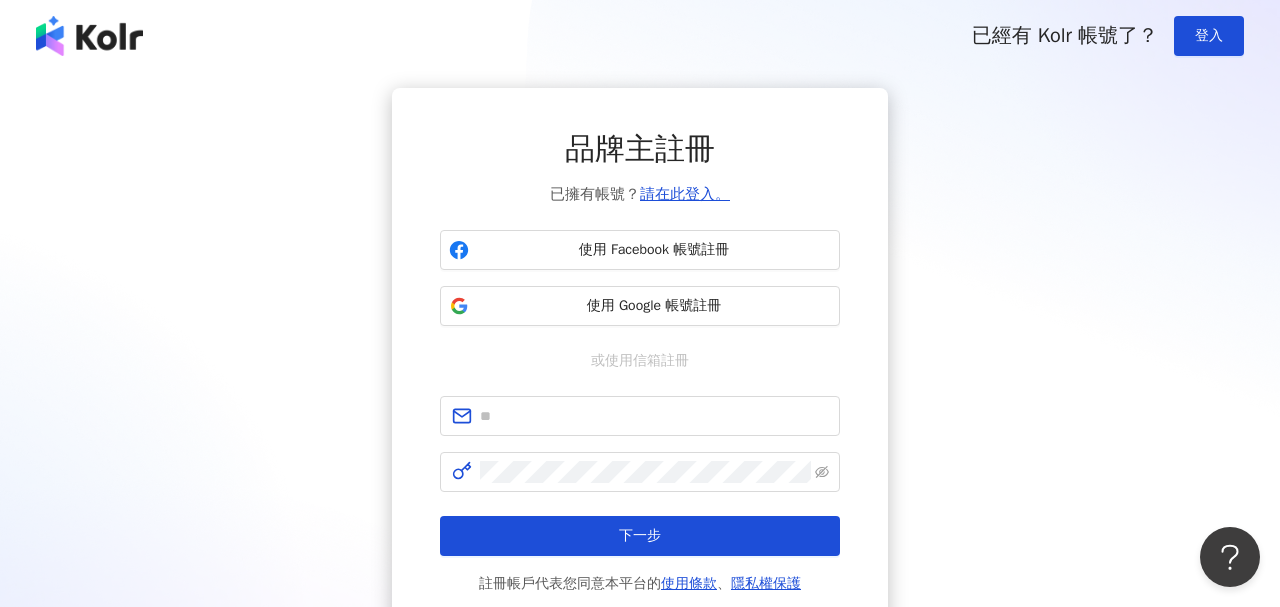 scroll, scrollTop: 0, scrollLeft: 0, axis: both 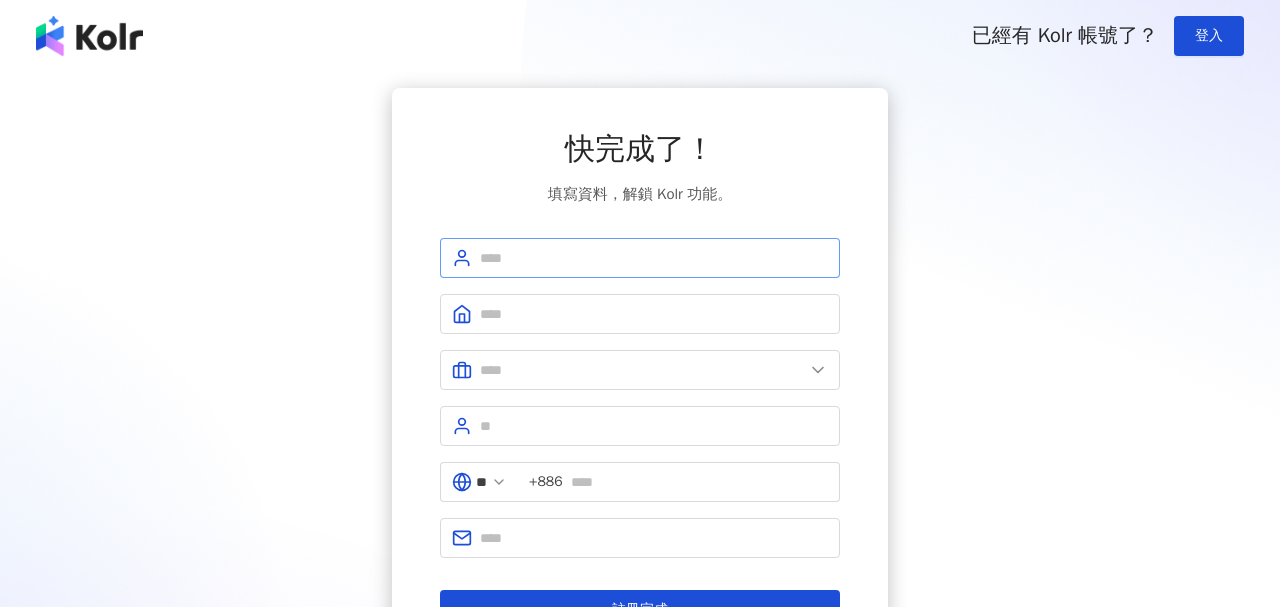click at bounding box center [640, 258] 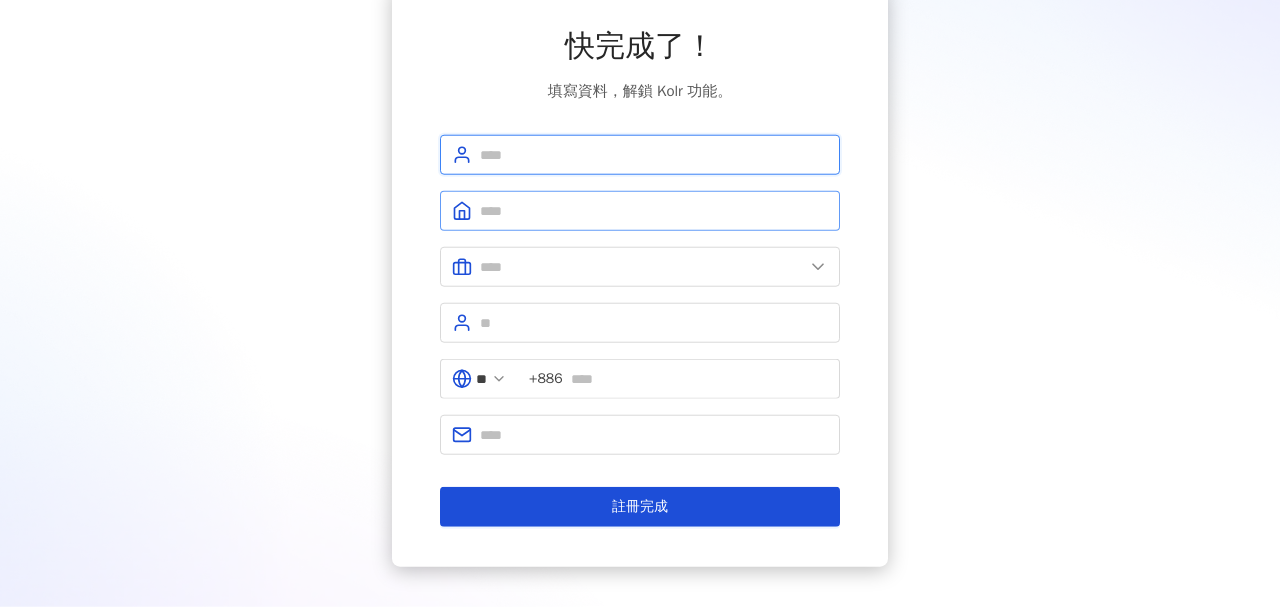 scroll, scrollTop: 92, scrollLeft: 0, axis: vertical 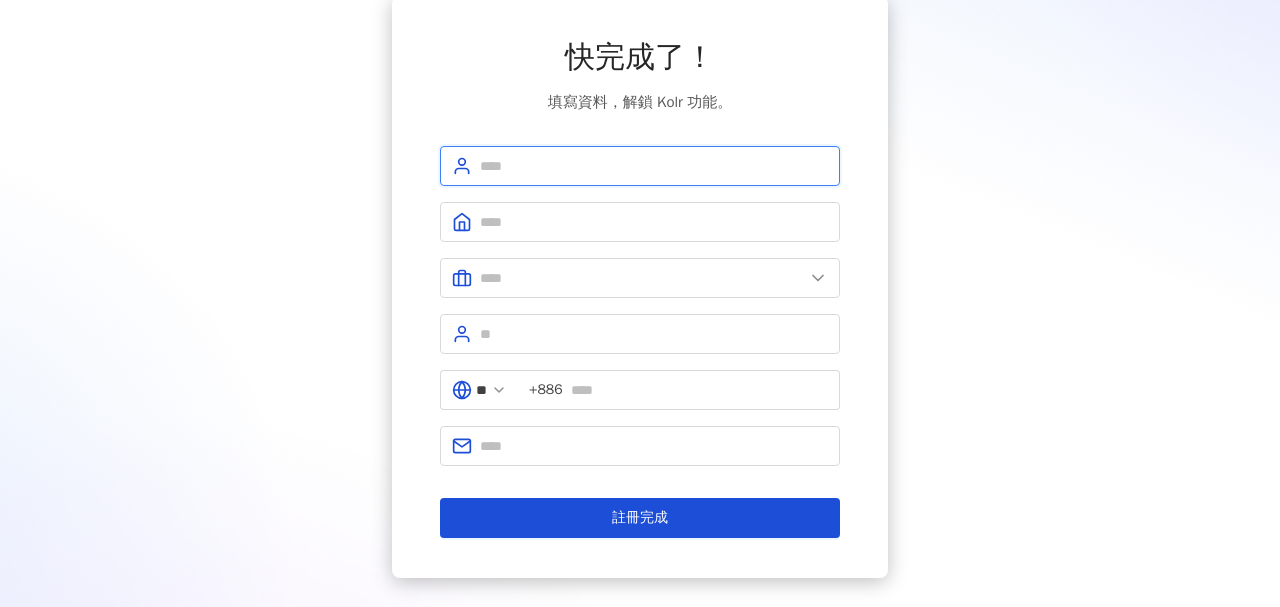 click at bounding box center [654, 166] 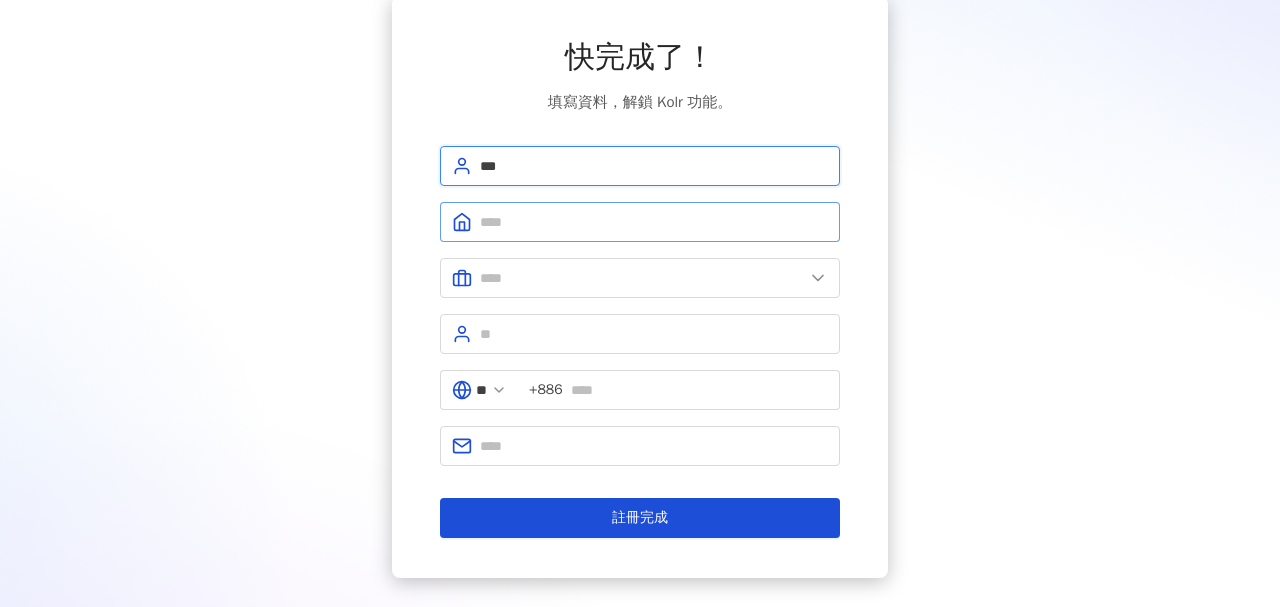 type on "***" 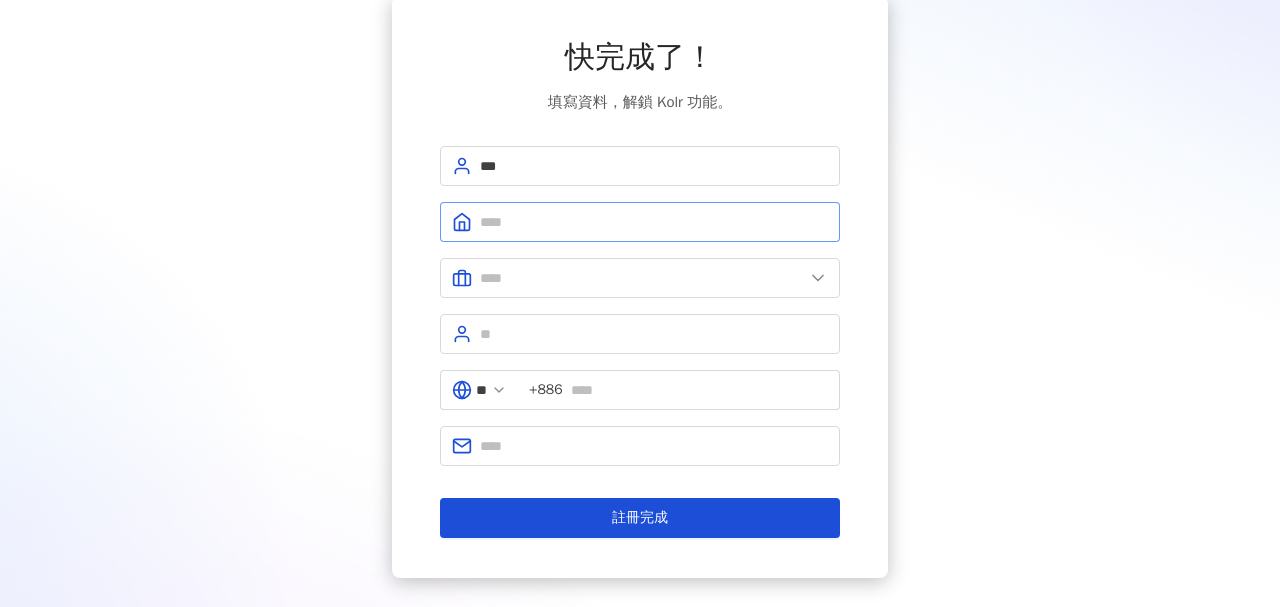 click at bounding box center [640, 222] 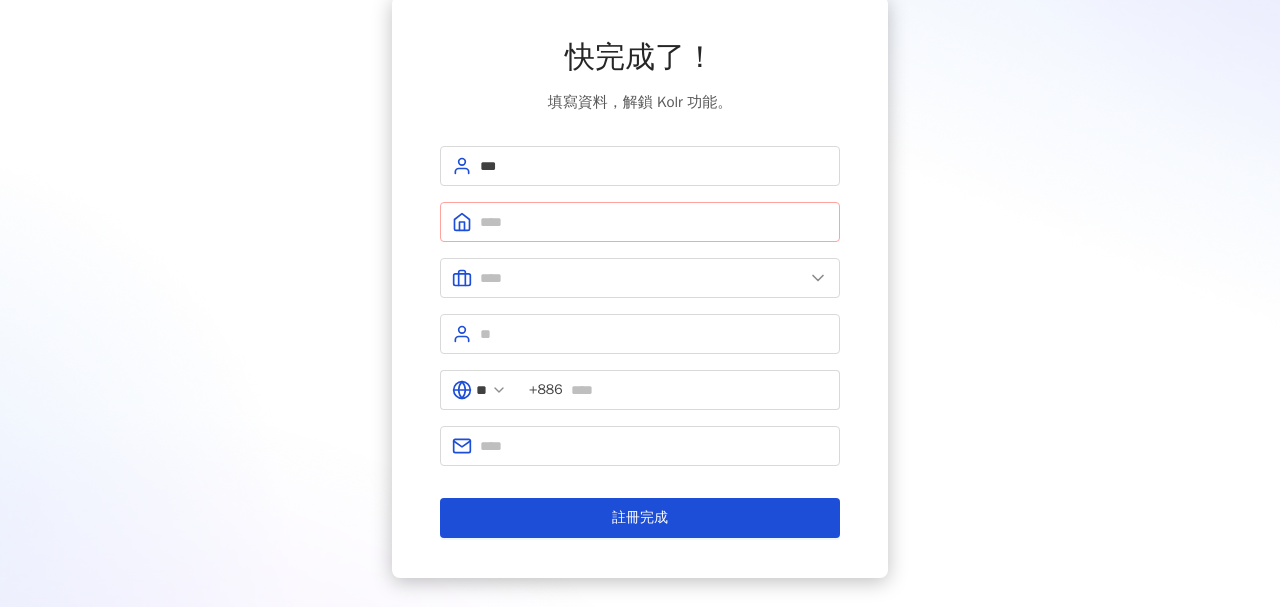 click at bounding box center (640, 222) 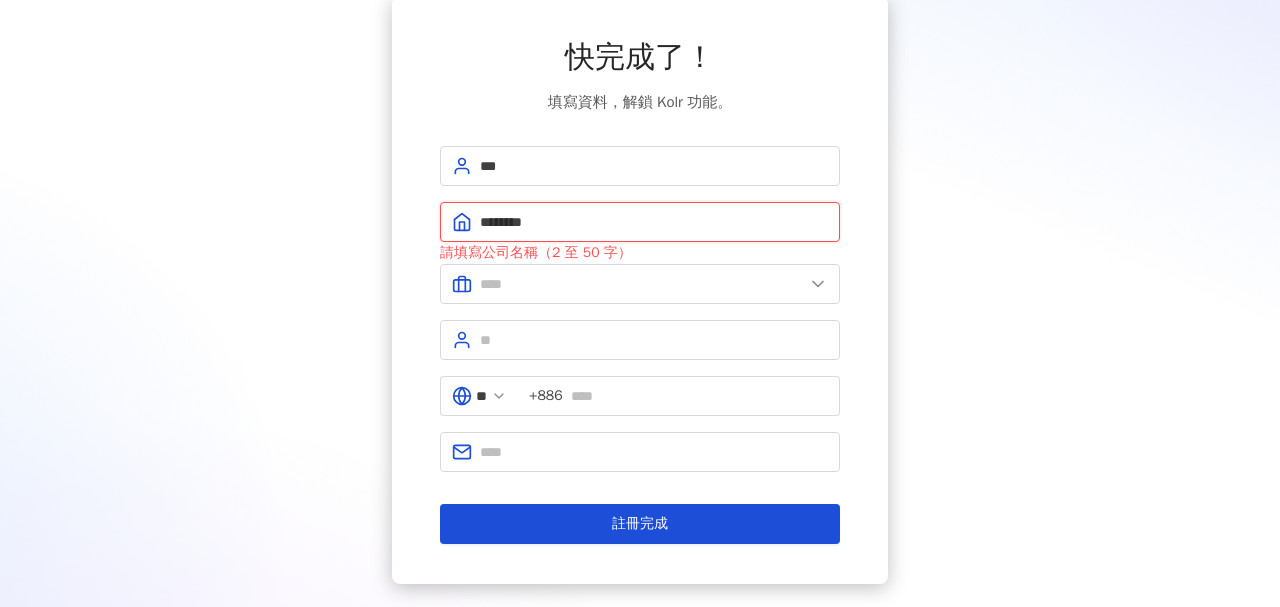 type on "********" 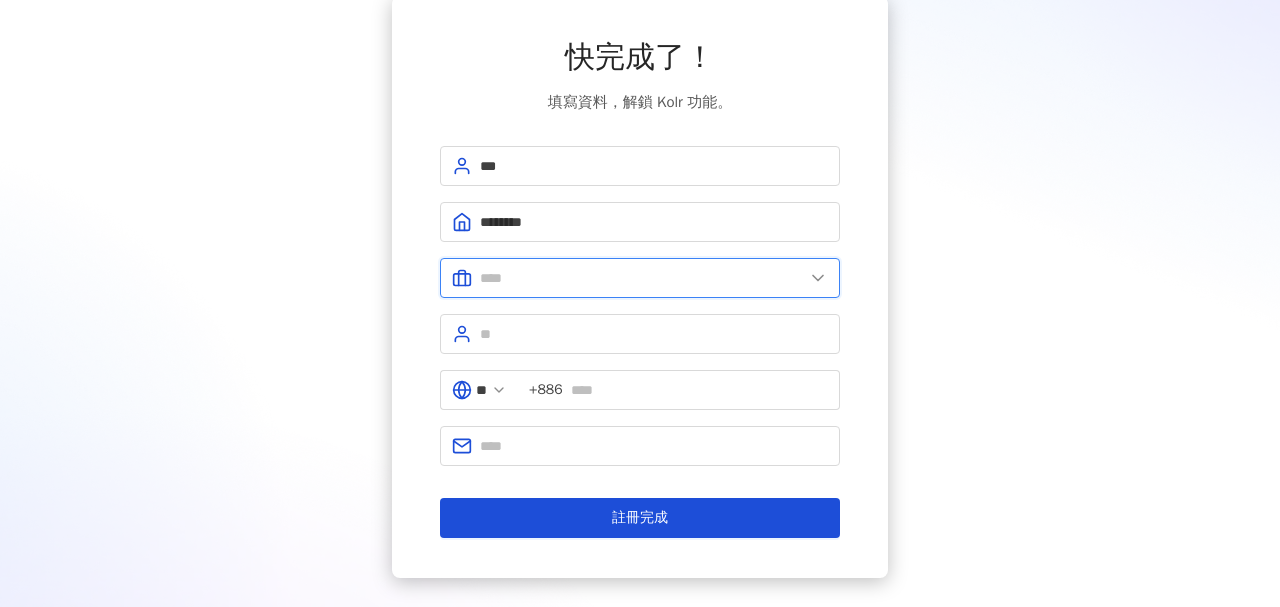 click at bounding box center (642, 278) 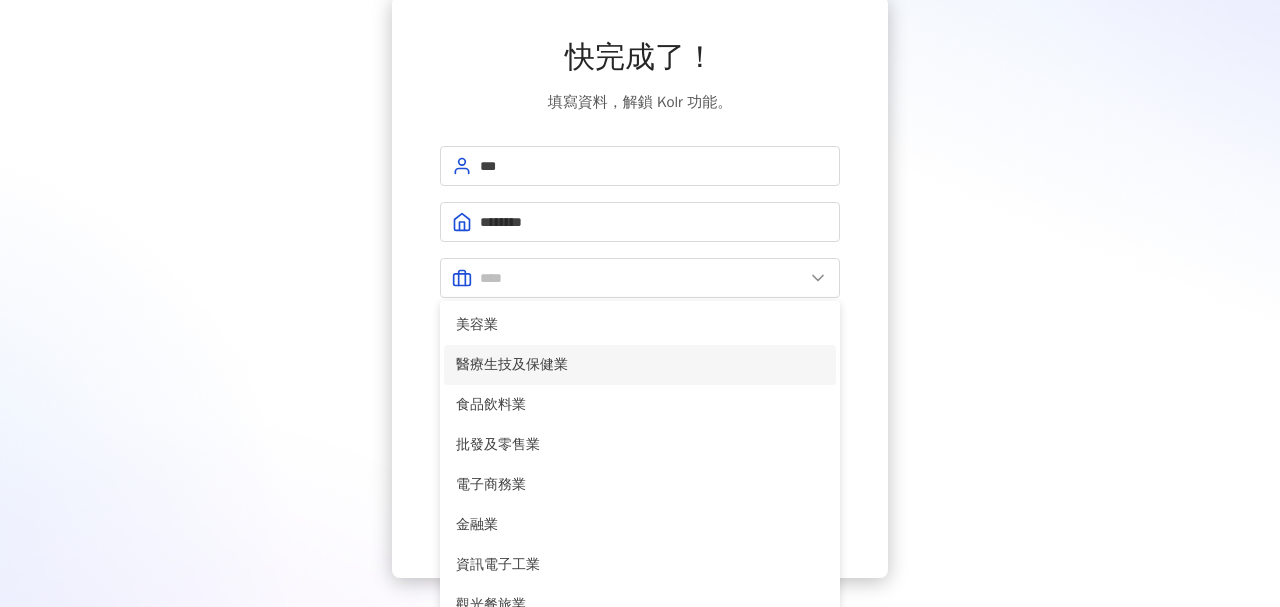 click on "醫療生技及保健業" at bounding box center (640, 365) 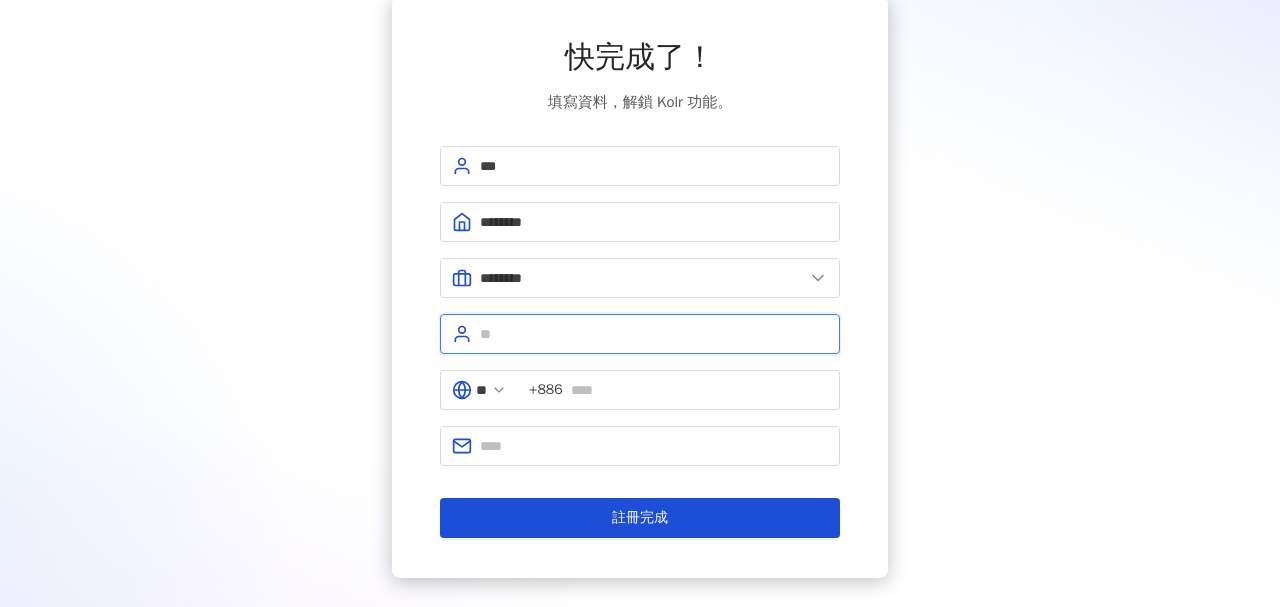 click at bounding box center (654, 334) 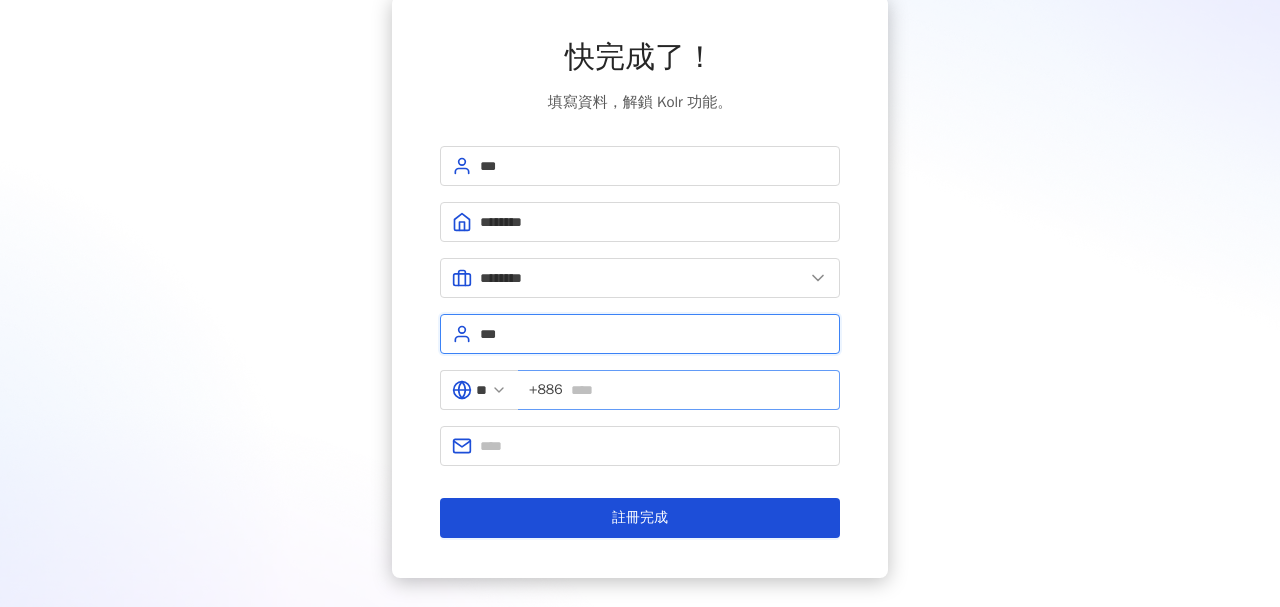 type on "***" 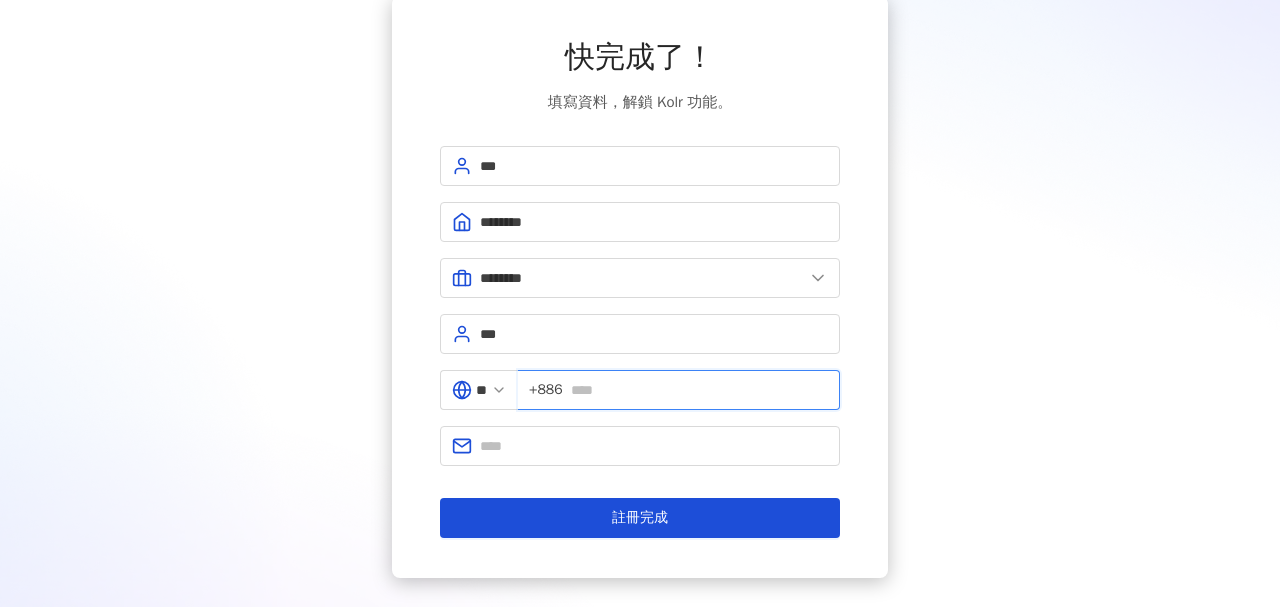 click at bounding box center [699, 390] 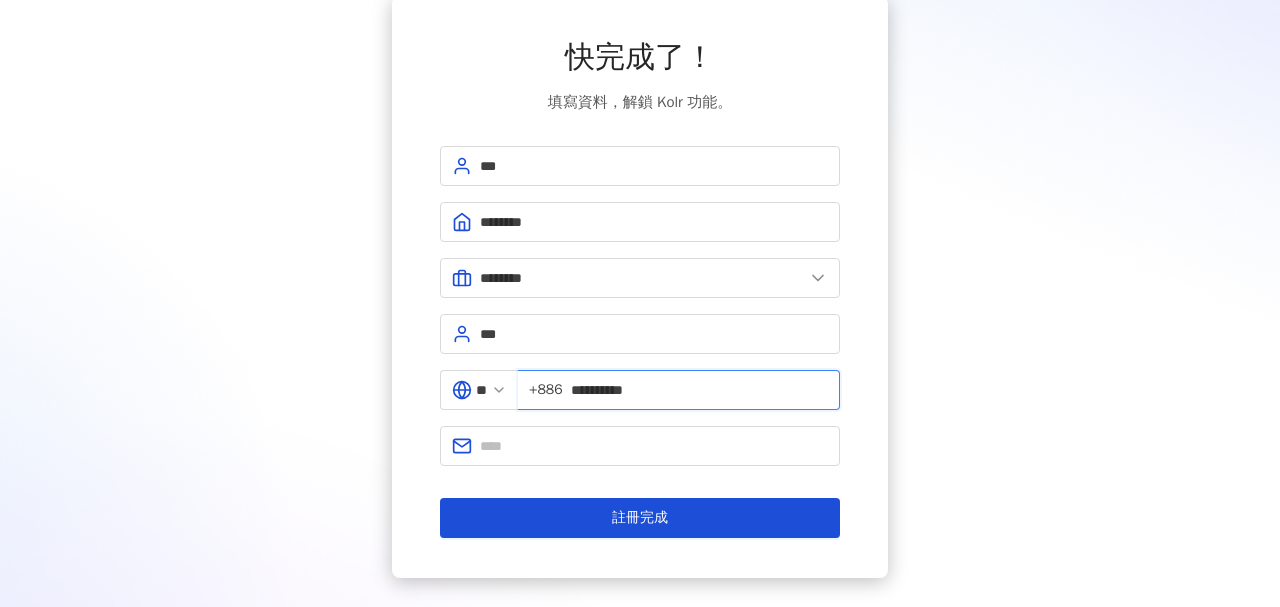 type on "**********" 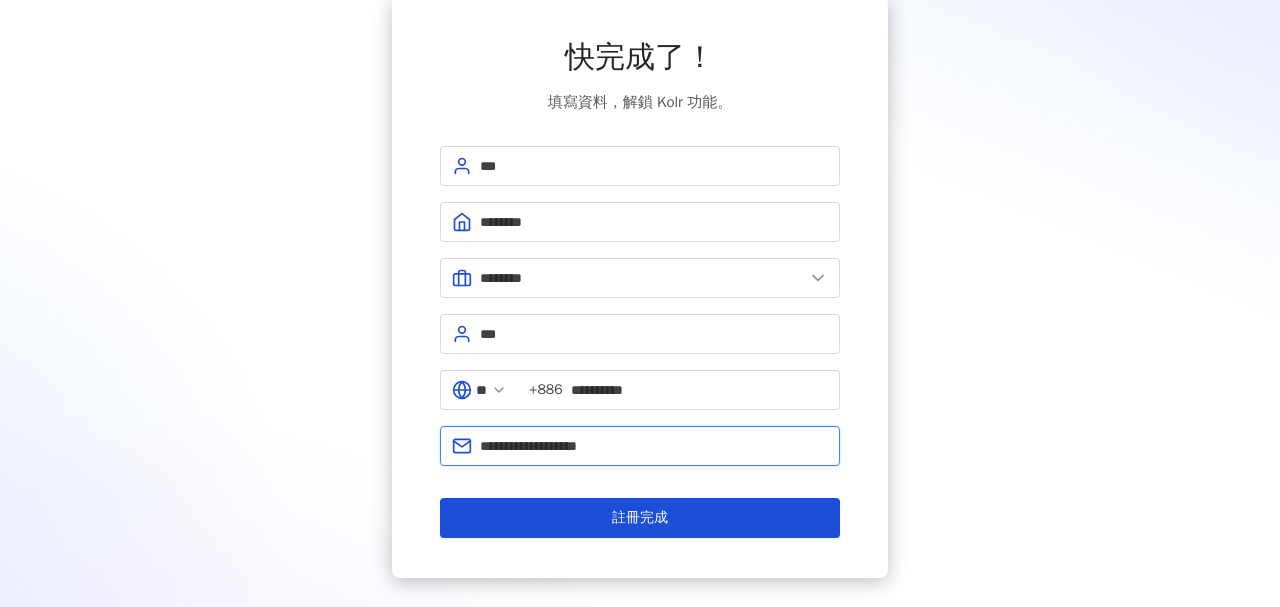 type on "**********" 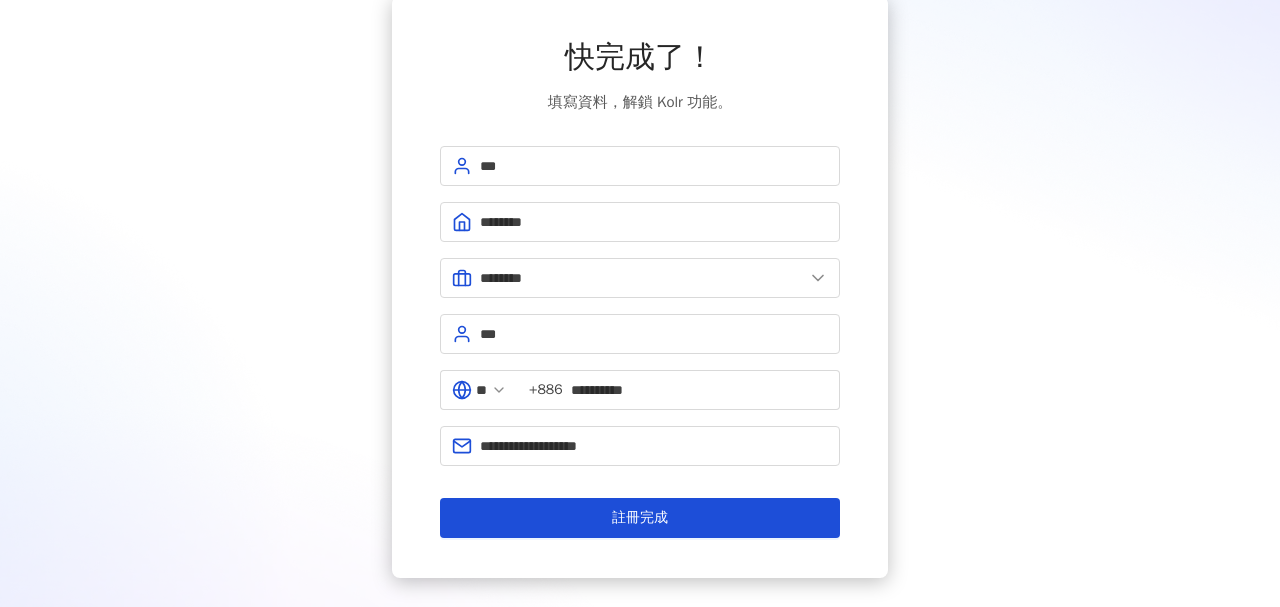 click on "**********" at bounding box center (640, 342) 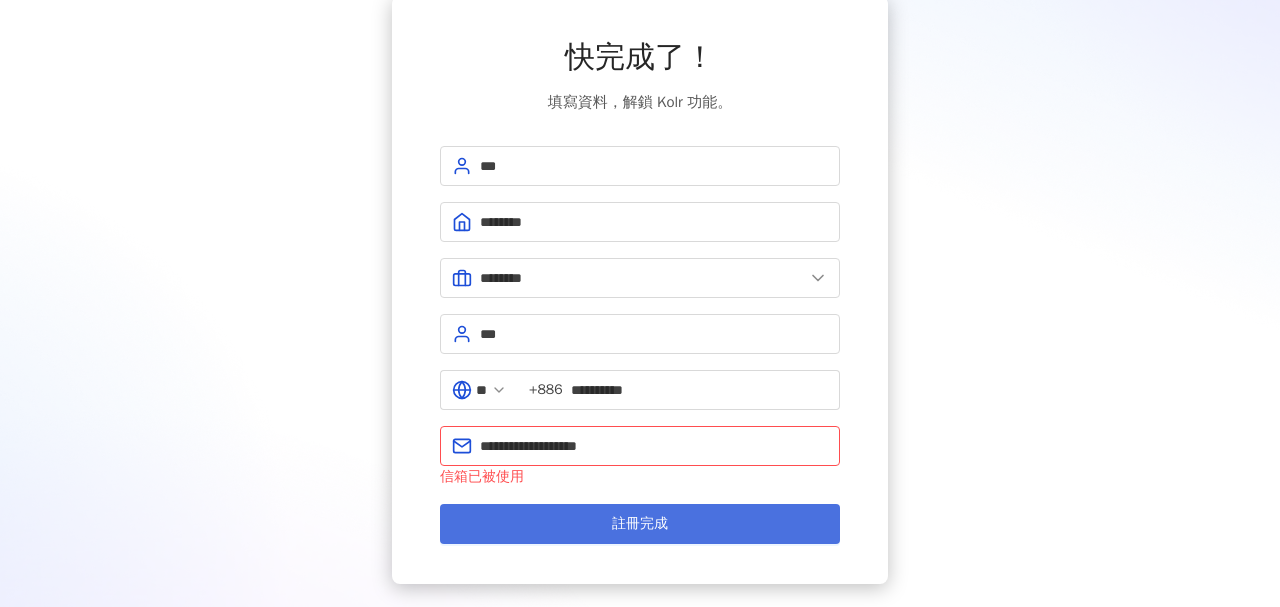 click on "註冊完成" at bounding box center [640, 524] 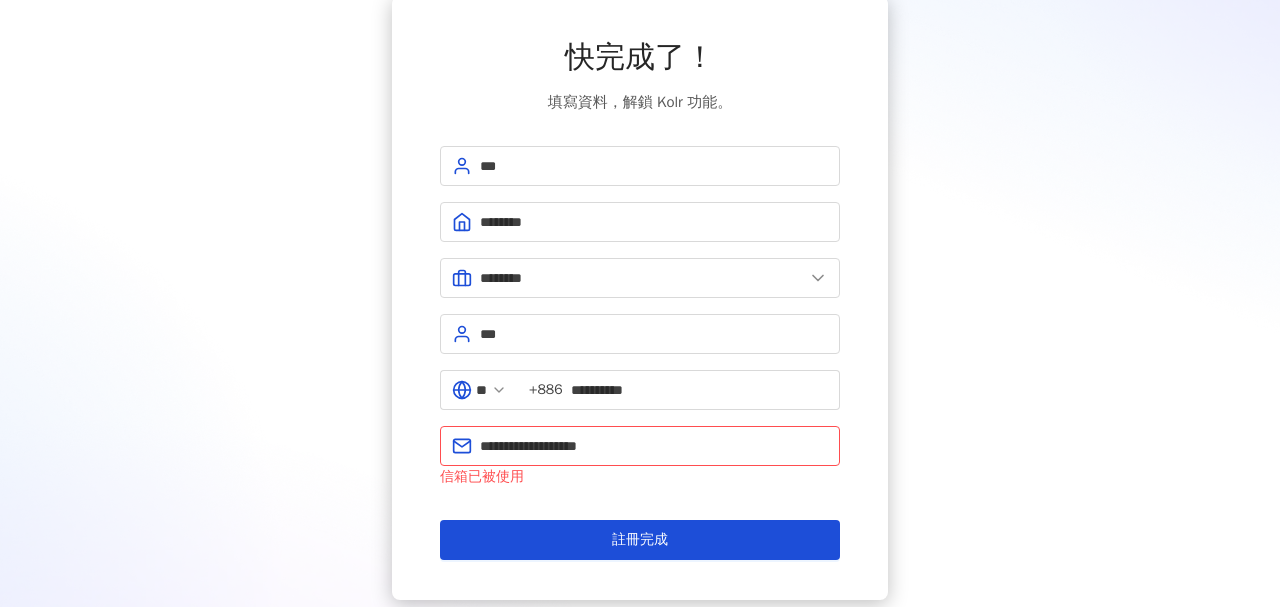 click on "**********" at bounding box center [640, 298] 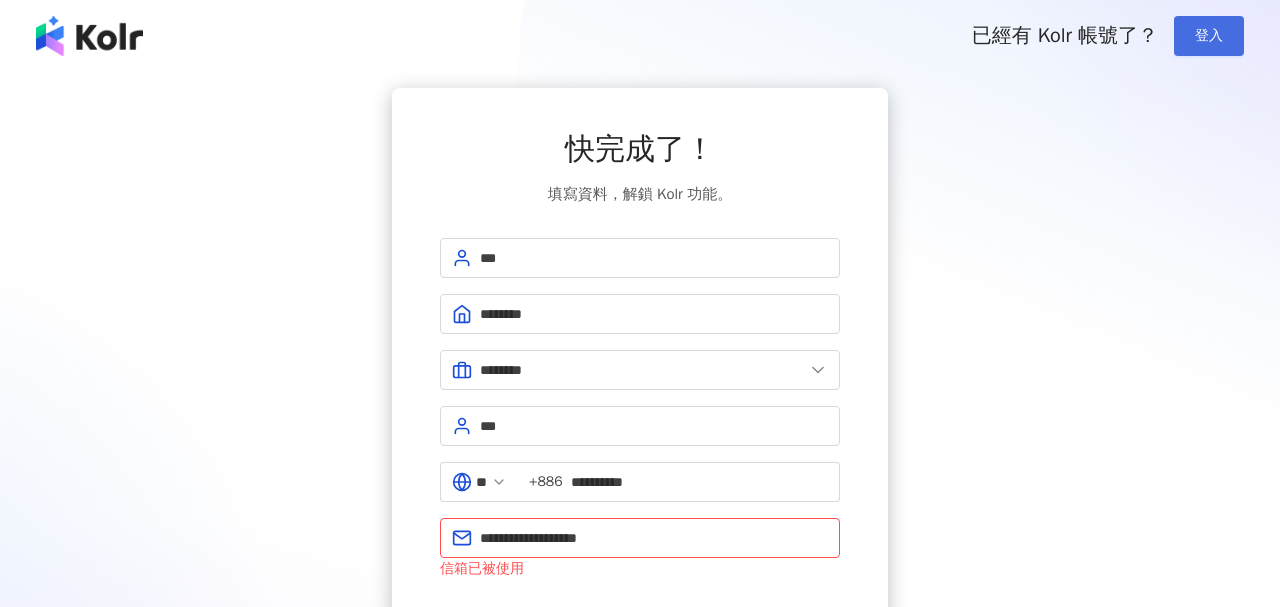 click on "登入" at bounding box center [1209, 36] 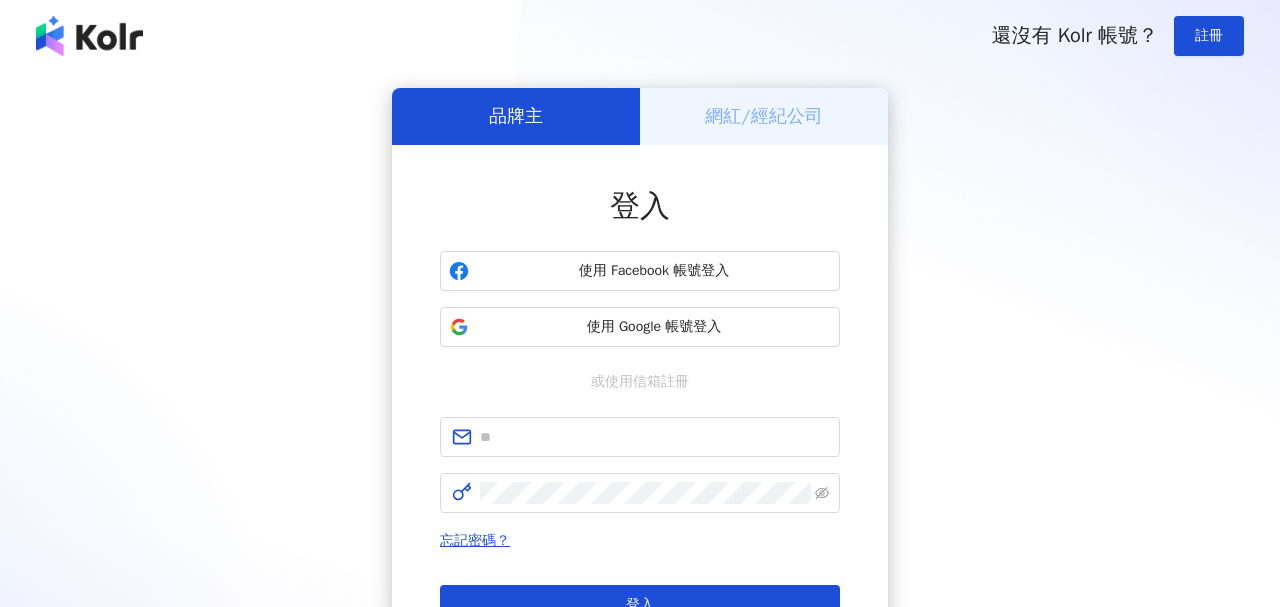 click on "網紅/經紀公司" at bounding box center (764, 116) 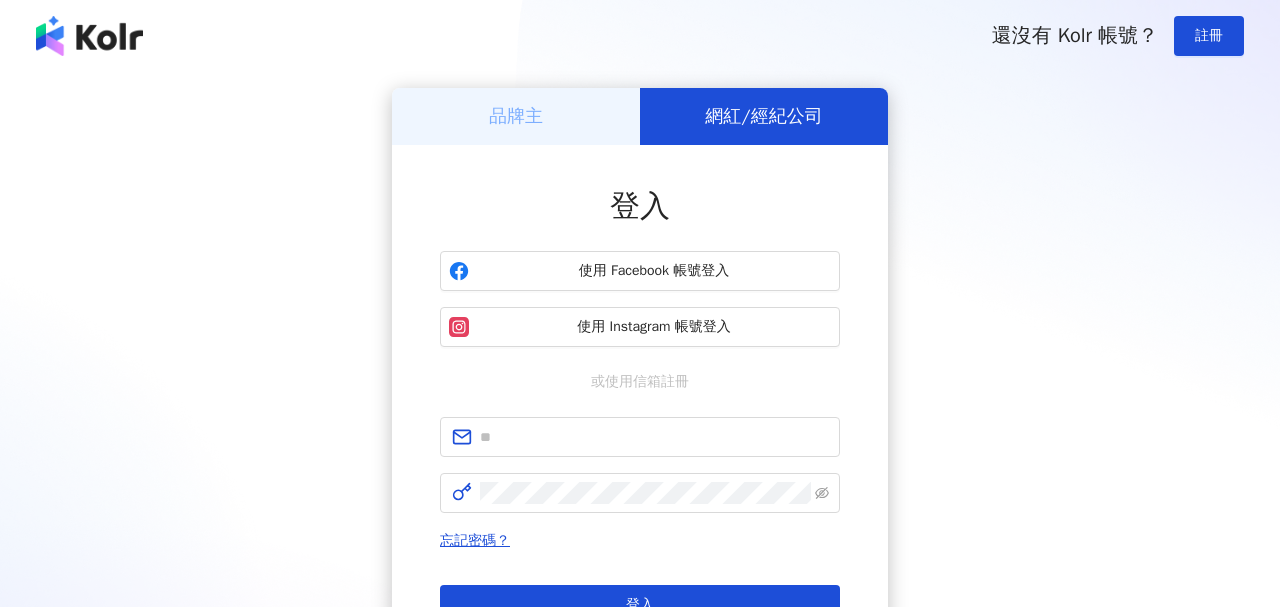 click on "品牌主" at bounding box center [516, 116] 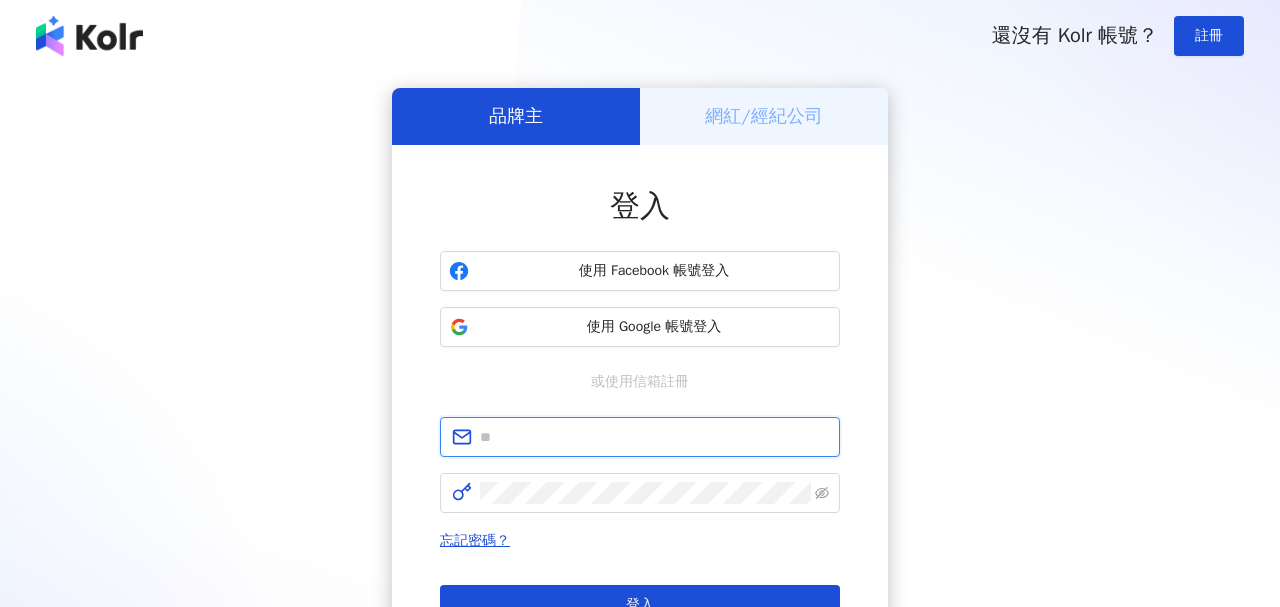 click at bounding box center (654, 437) 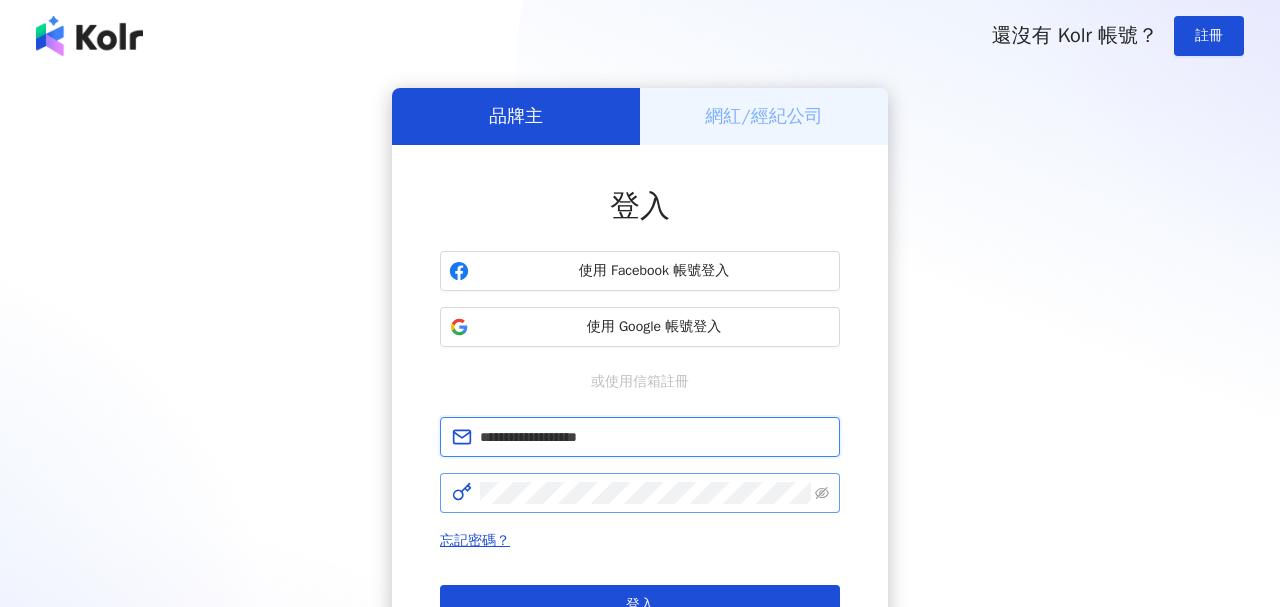 type on "**********" 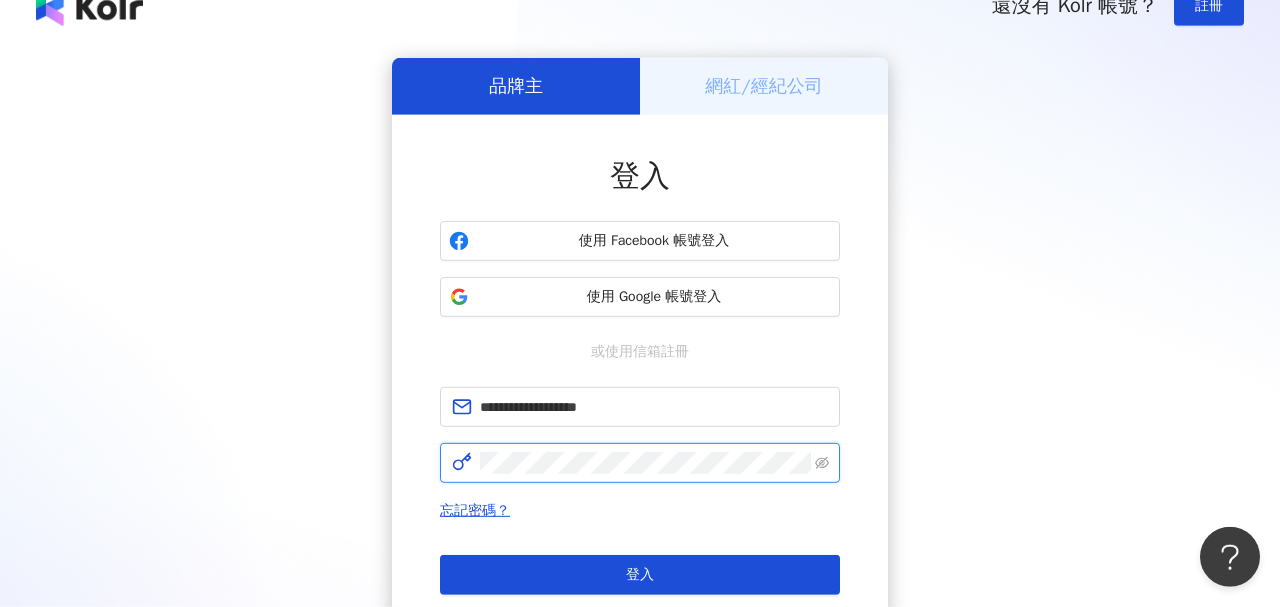 scroll, scrollTop: 116, scrollLeft: 0, axis: vertical 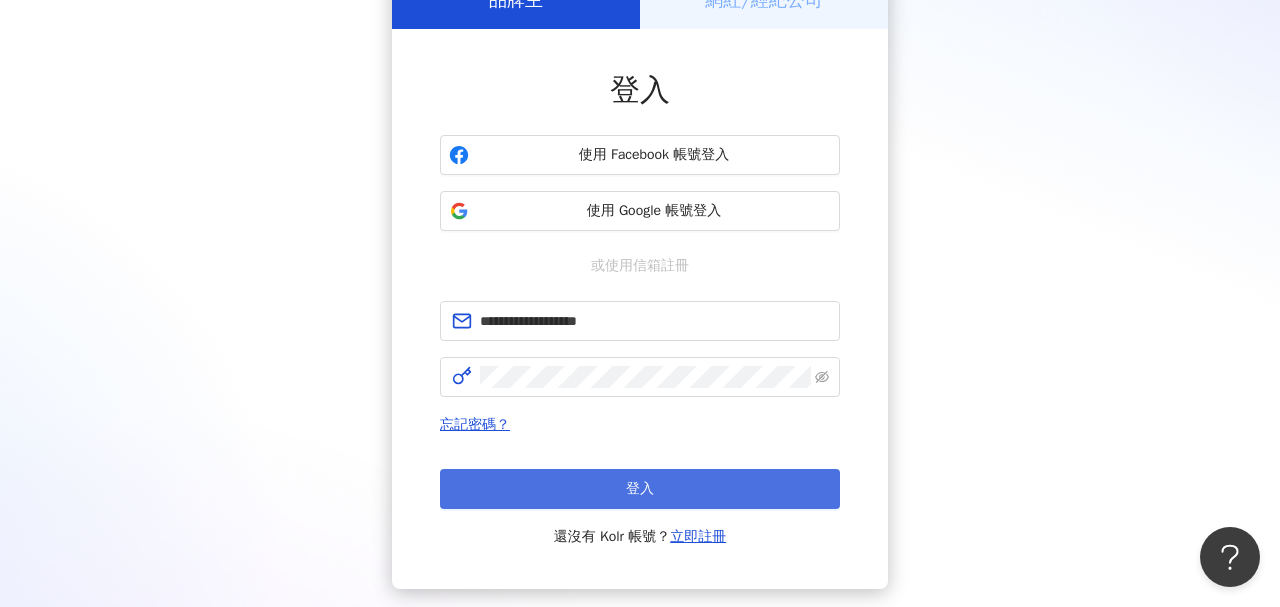 click on "登入" at bounding box center (640, 489) 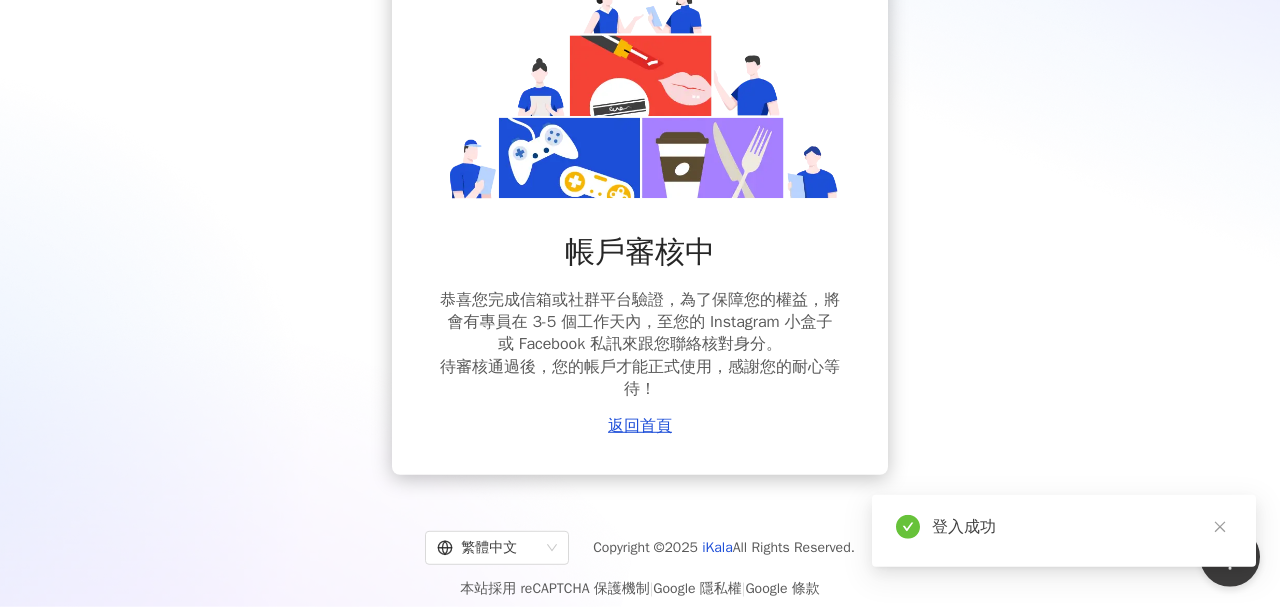 scroll, scrollTop: 166, scrollLeft: 0, axis: vertical 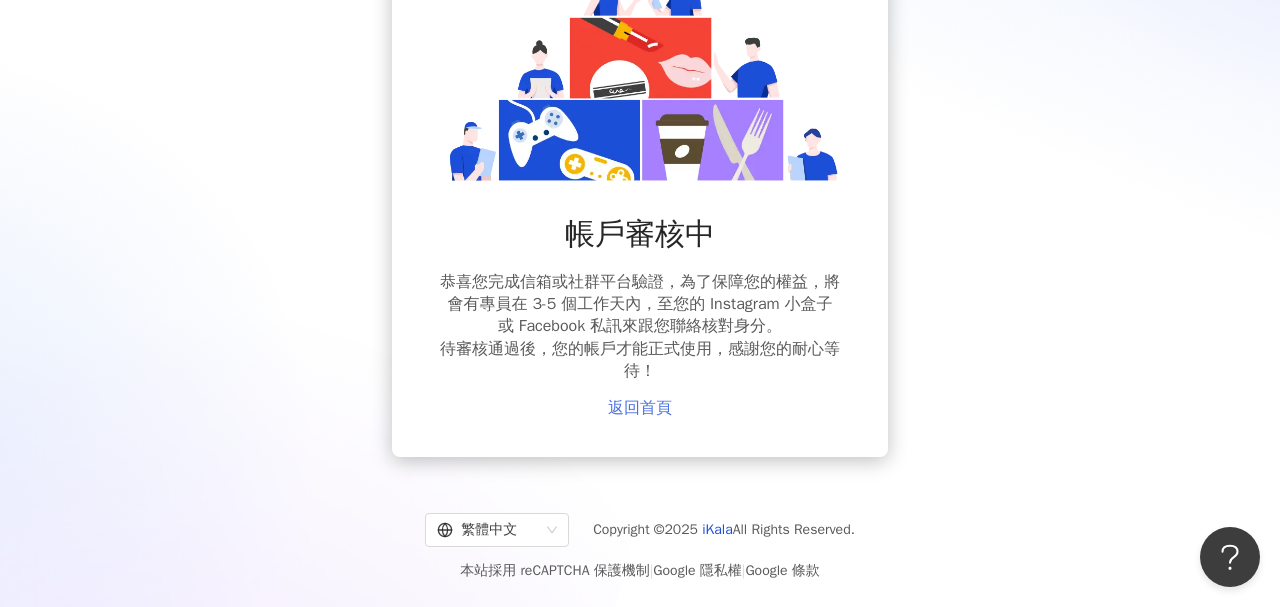 click on "返回首頁" at bounding box center [640, 408] 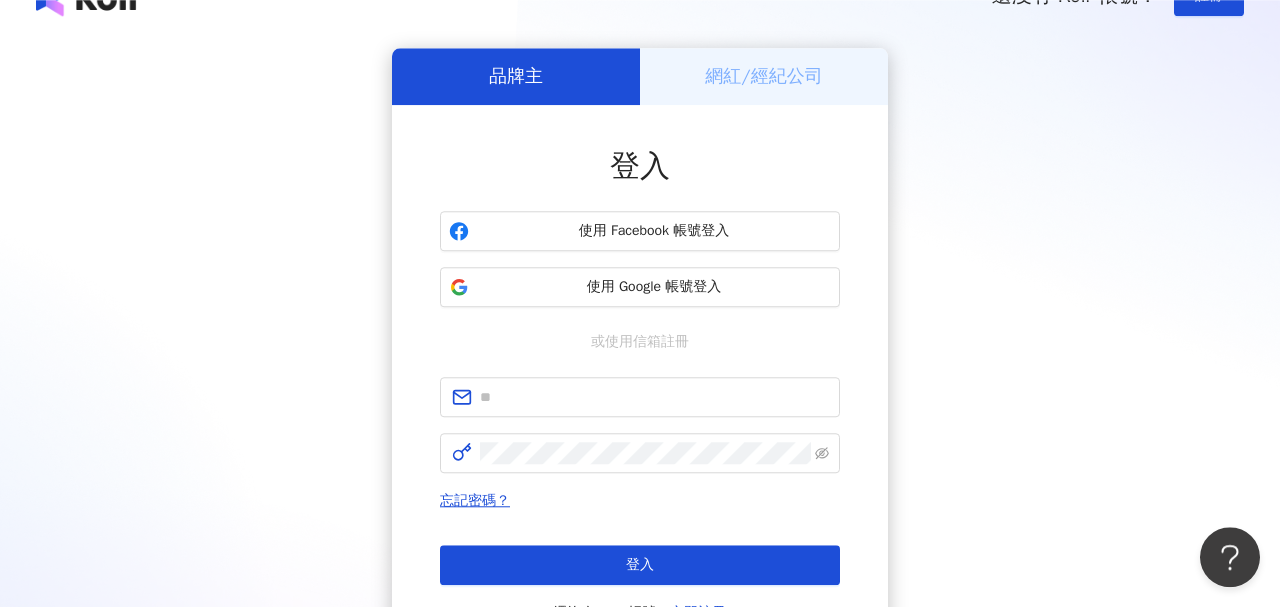 scroll, scrollTop: 116, scrollLeft: 0, axis: vertical 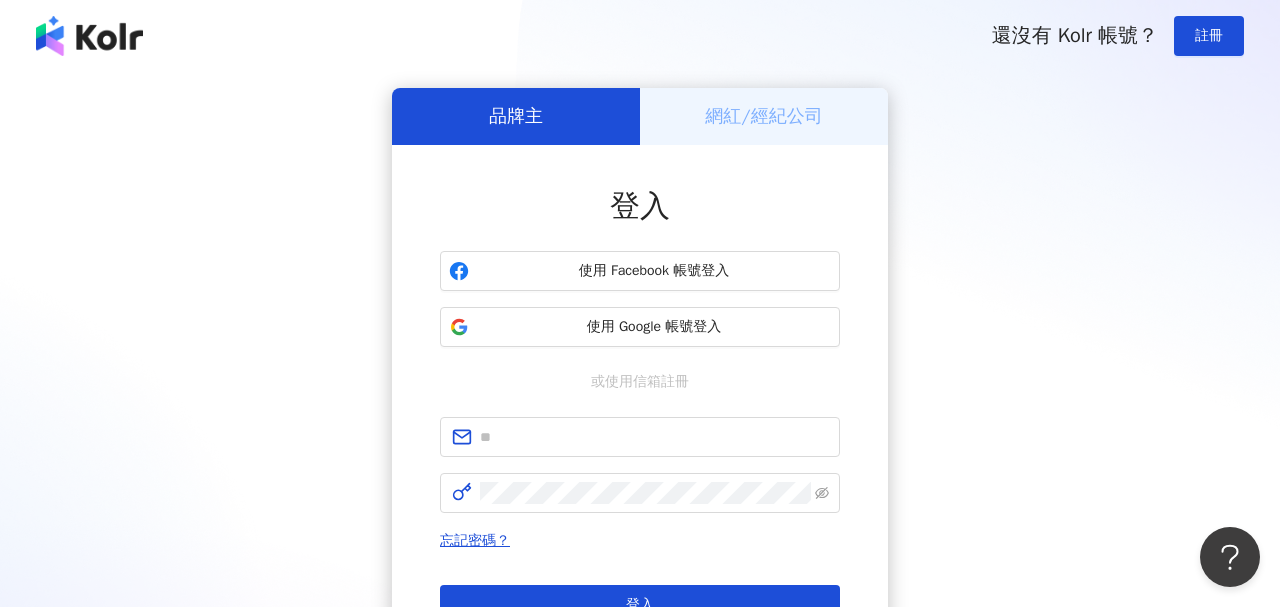 click on "網紅/經紀公司" at bounding box center (764, 116) 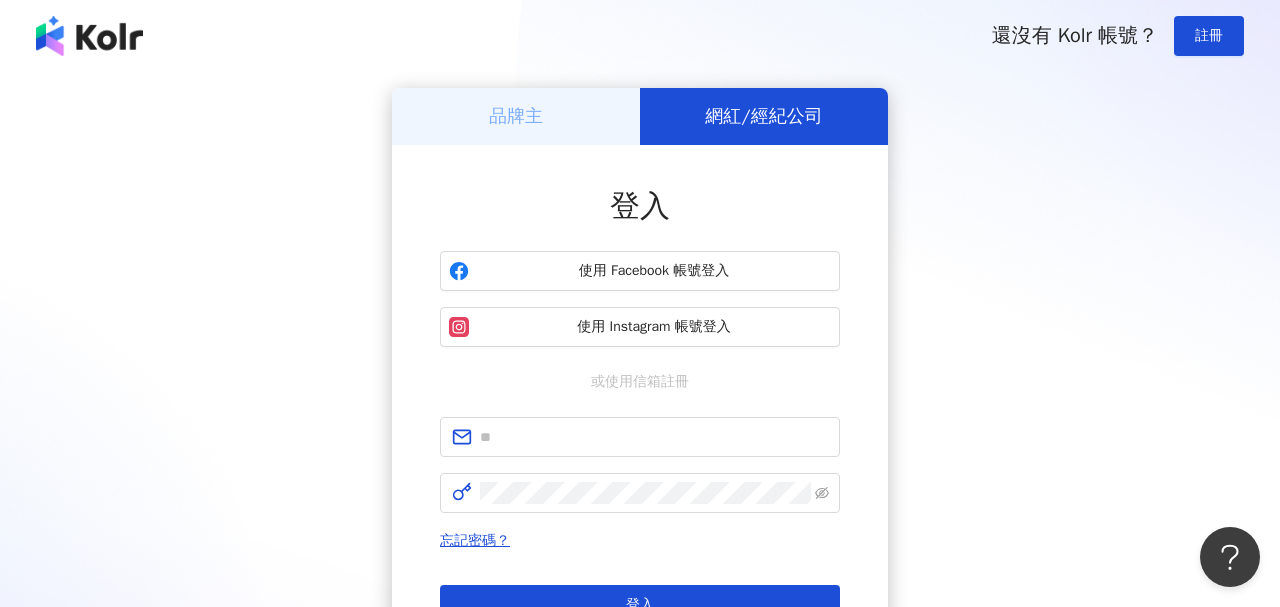 click on "品牌主" at bounding box center (516, 116) 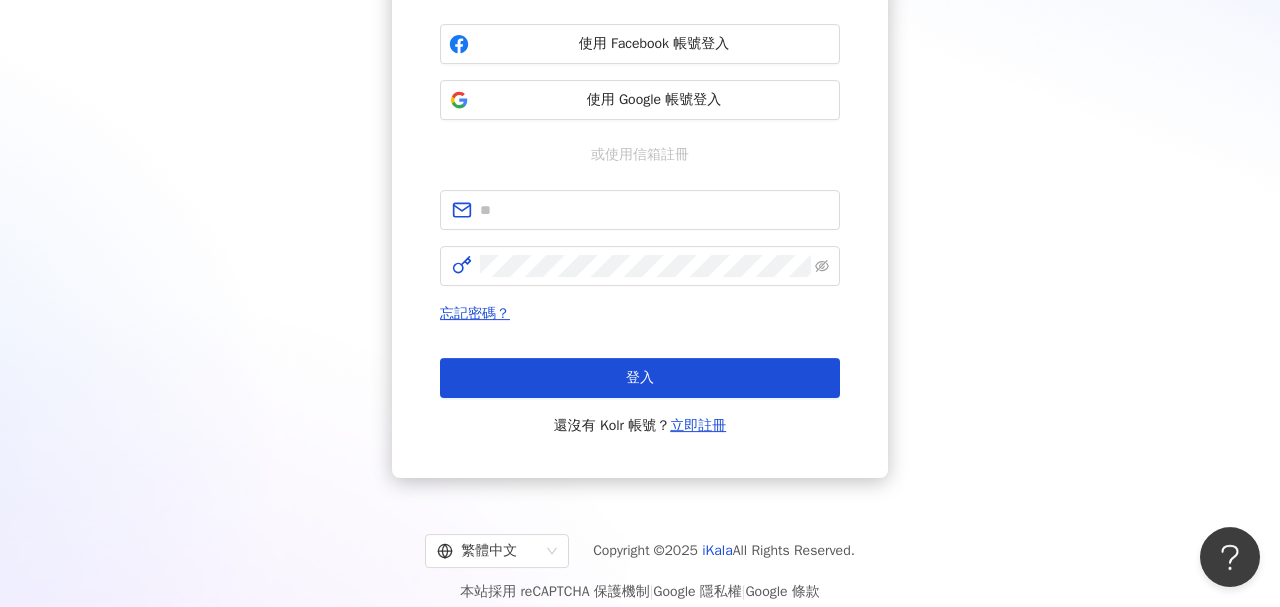 scroll, scrollTop: 246, scrollLeft: 0, axis: vertical 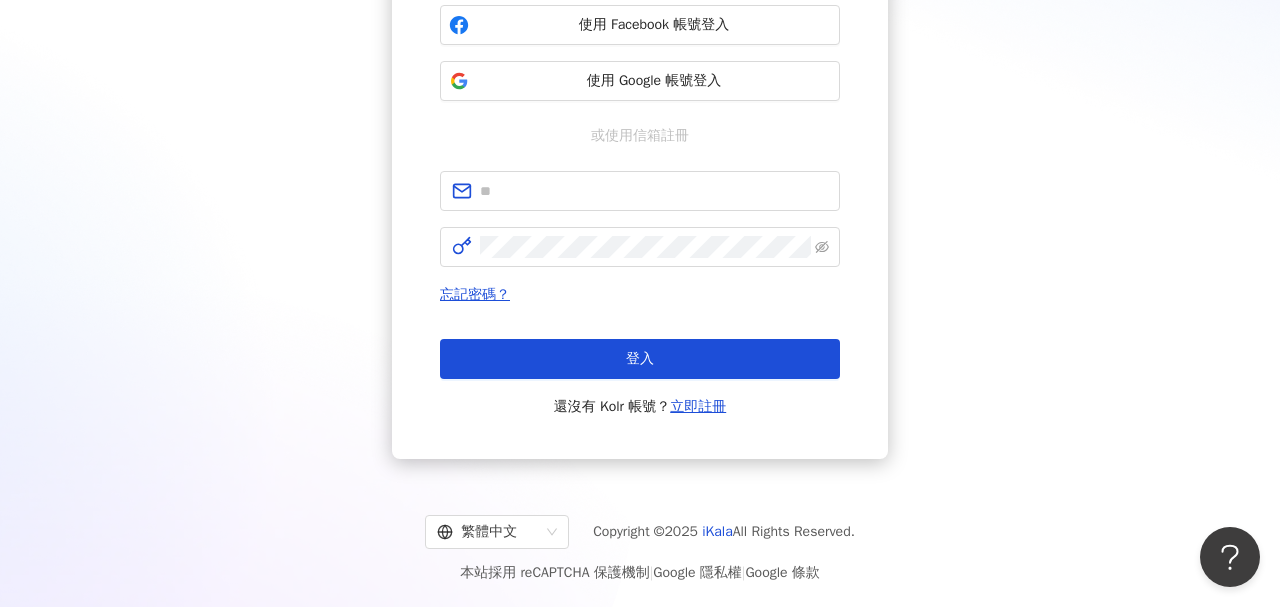click on "品牌主 網紅/經紀公司 登入 使用 Facebook 帳號登入 使用 Google 帳號登入 或使用信箱註冊 忘記密碼？ 登入 還沒有 Kolr 帳號？ 立即註冊" at bounding box center [640, 150] 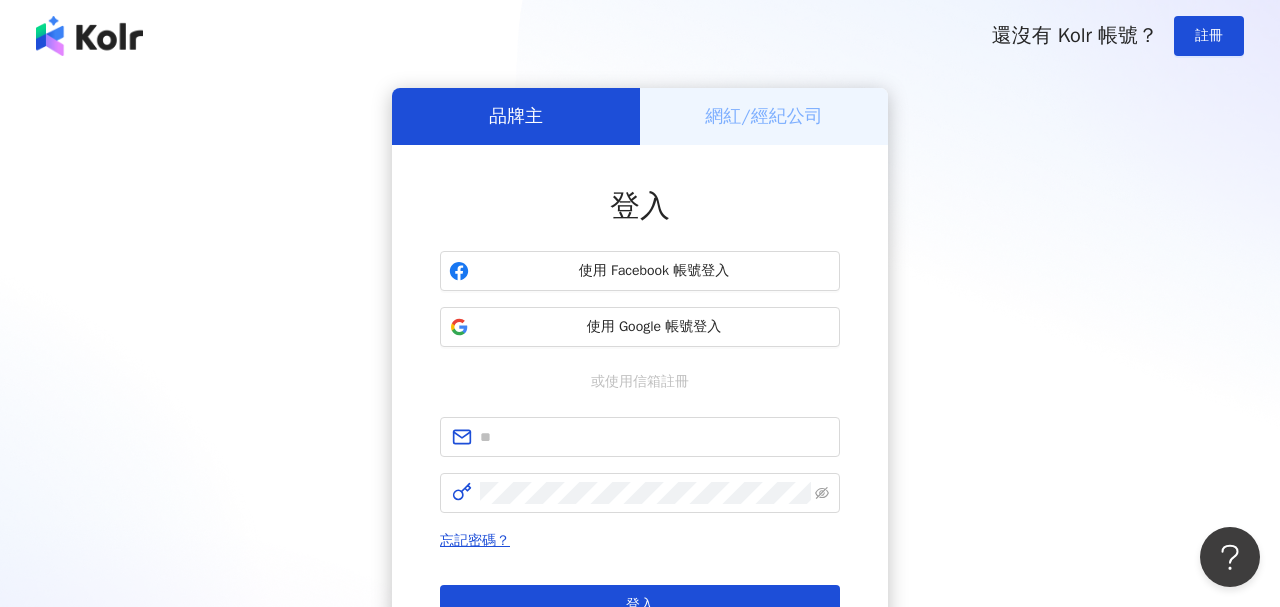 click at bounding box center [89, 36] 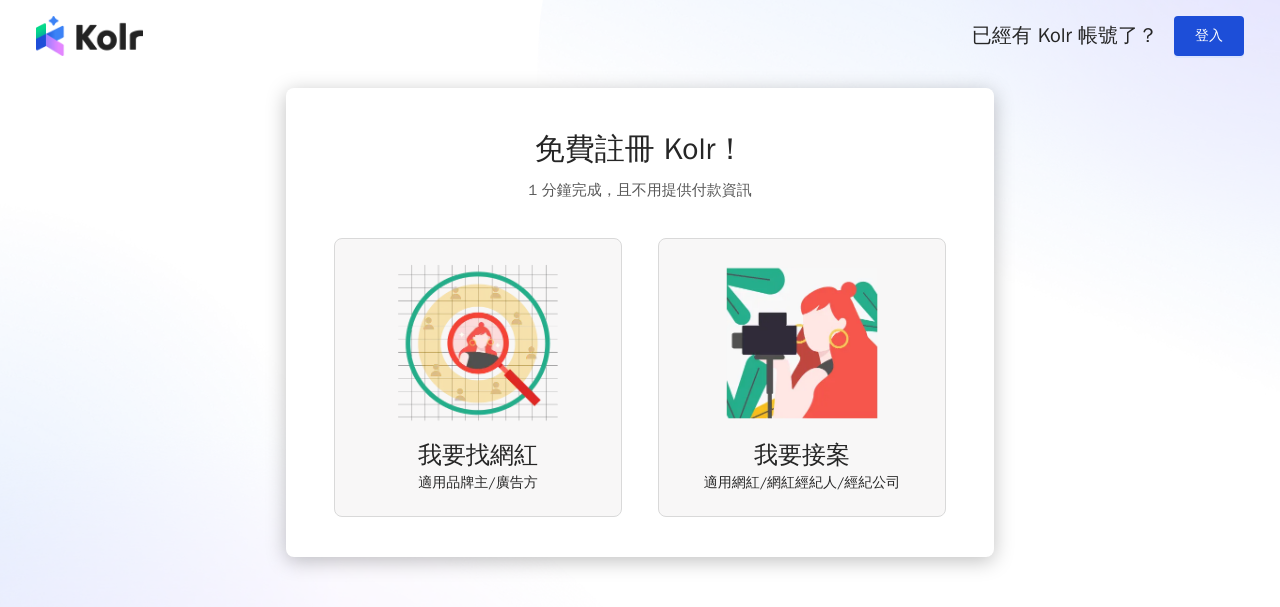 scroll, scrollTop: 0, scrollLeft: 0, axis: both 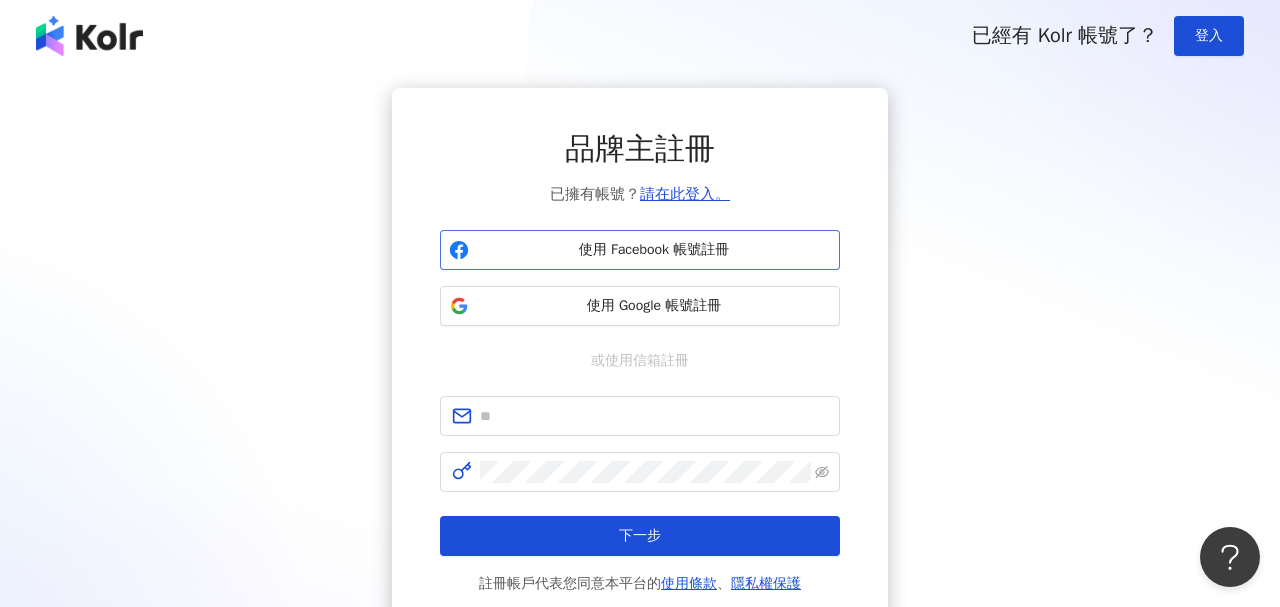 click on "使用 Facebook 帳號註冊" at bounding box center (654, 250) 